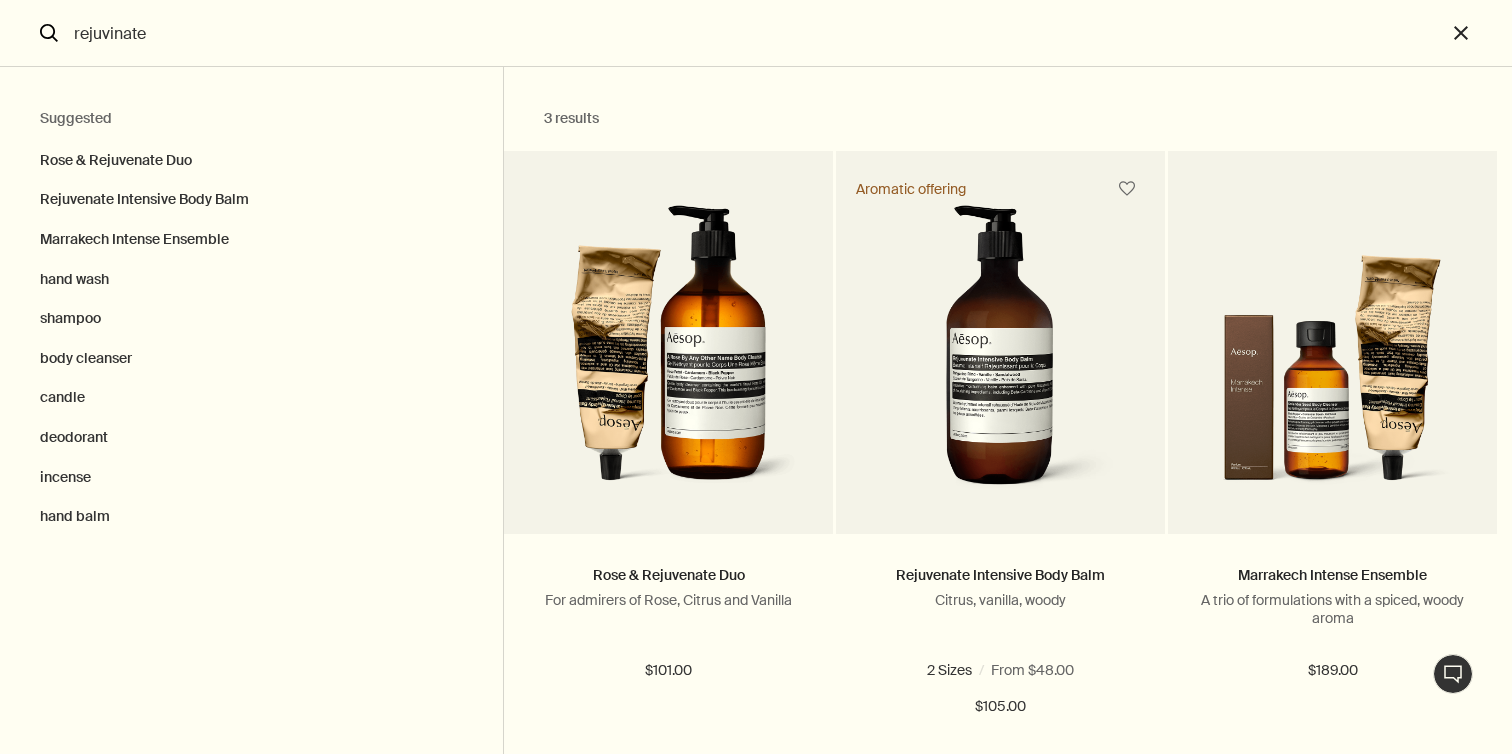 scroll, scrollTop: 0, scrollLeft: 0, axis: both 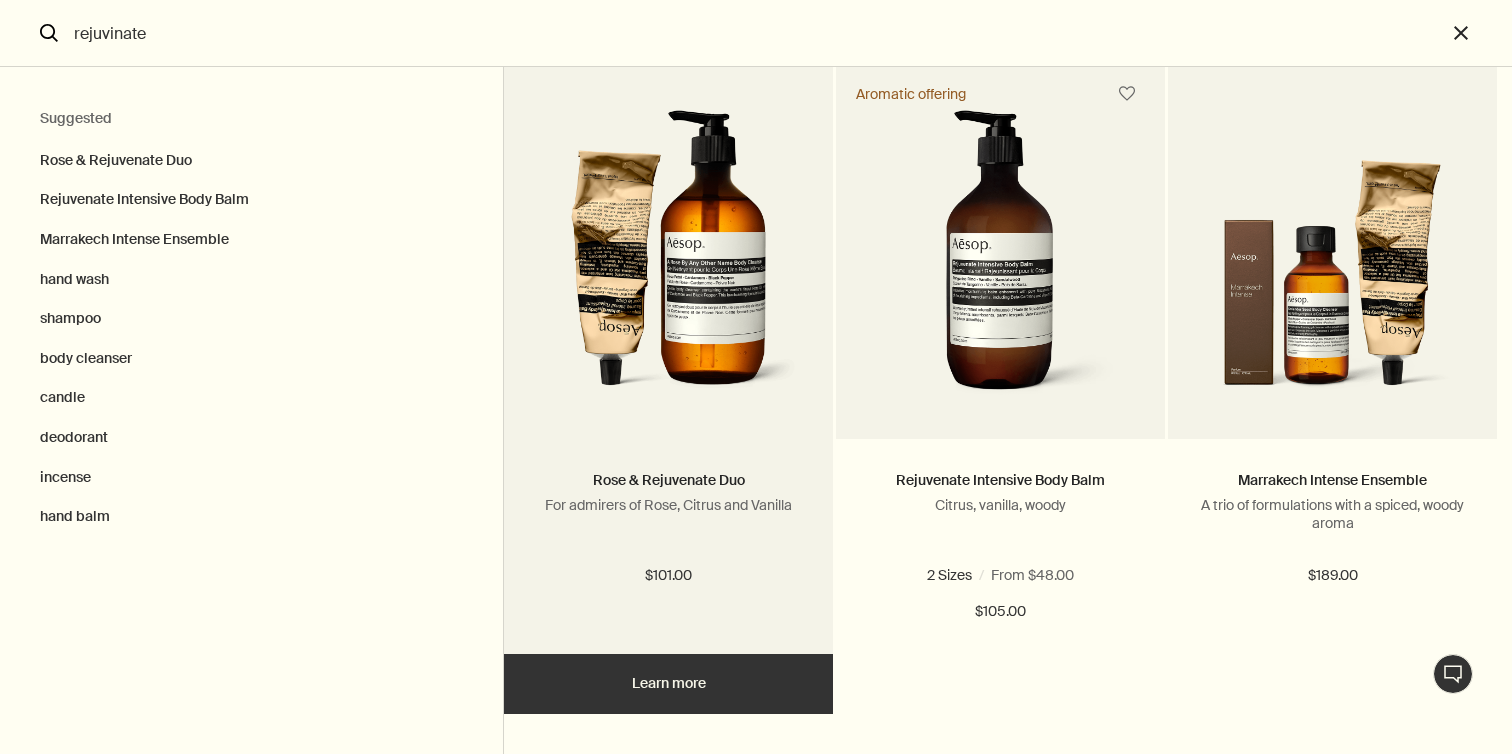 click at bounding box center (668, 259) 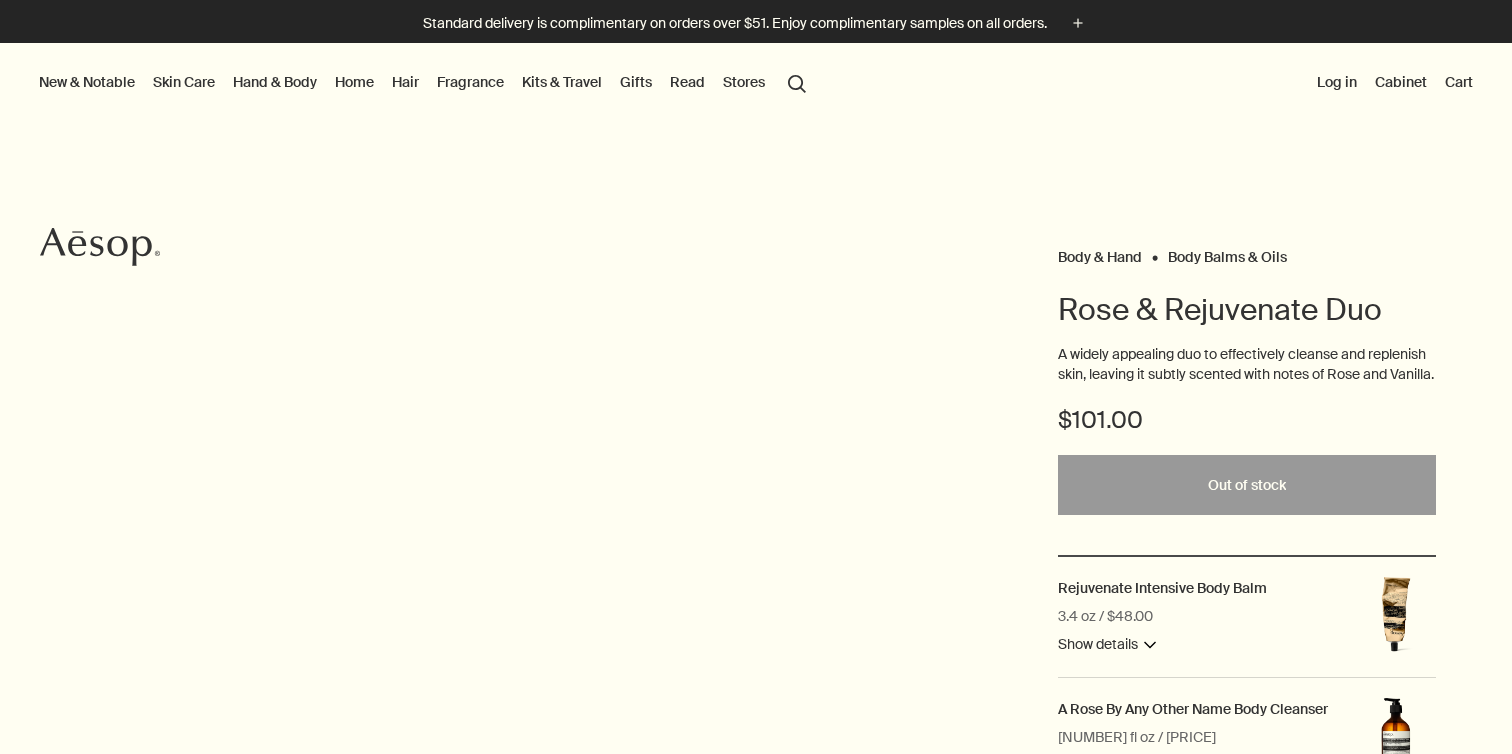 scroll, scrollTop: 0, scrollLeft: 0, axis: both 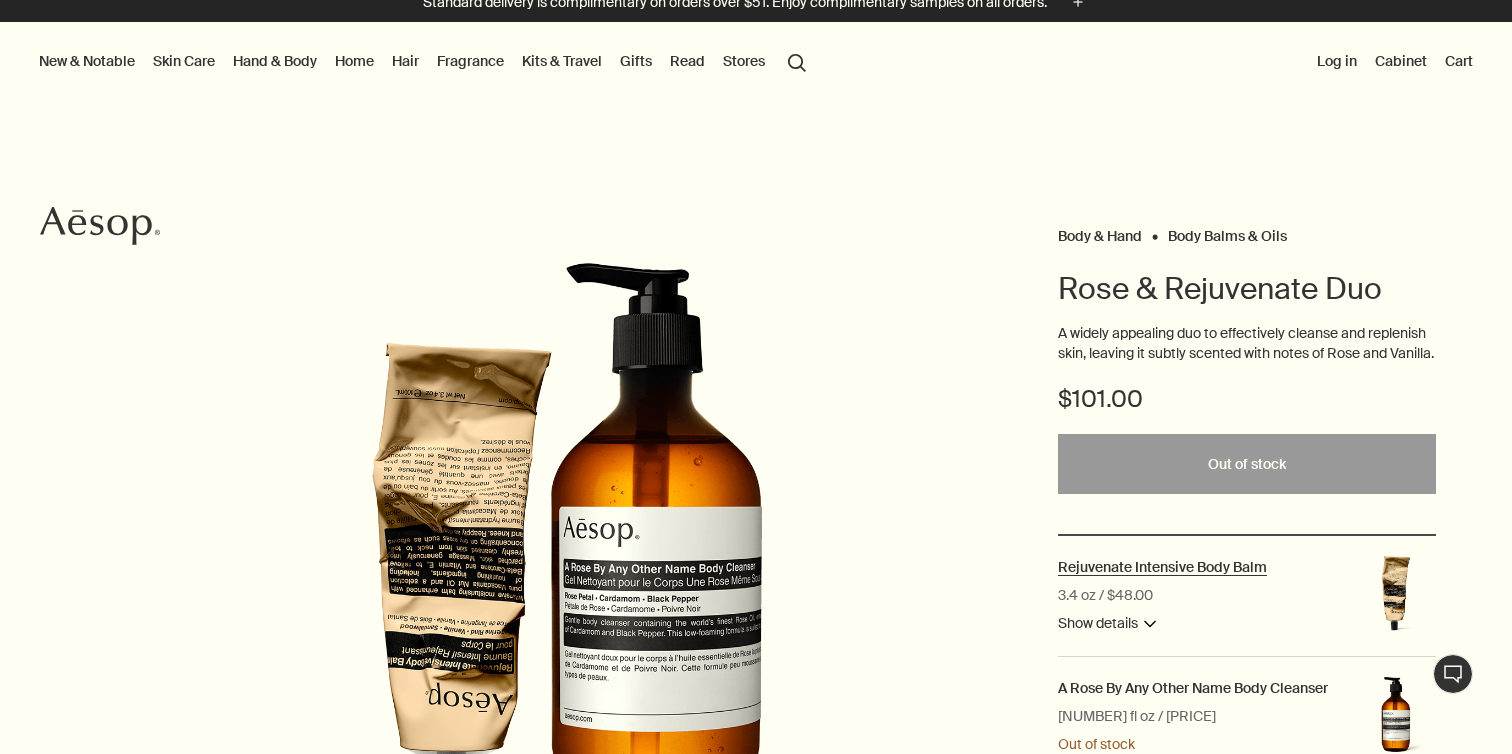 click on "Rejuvenate Intensive Body Balm" at bounding box center (1162, 567) 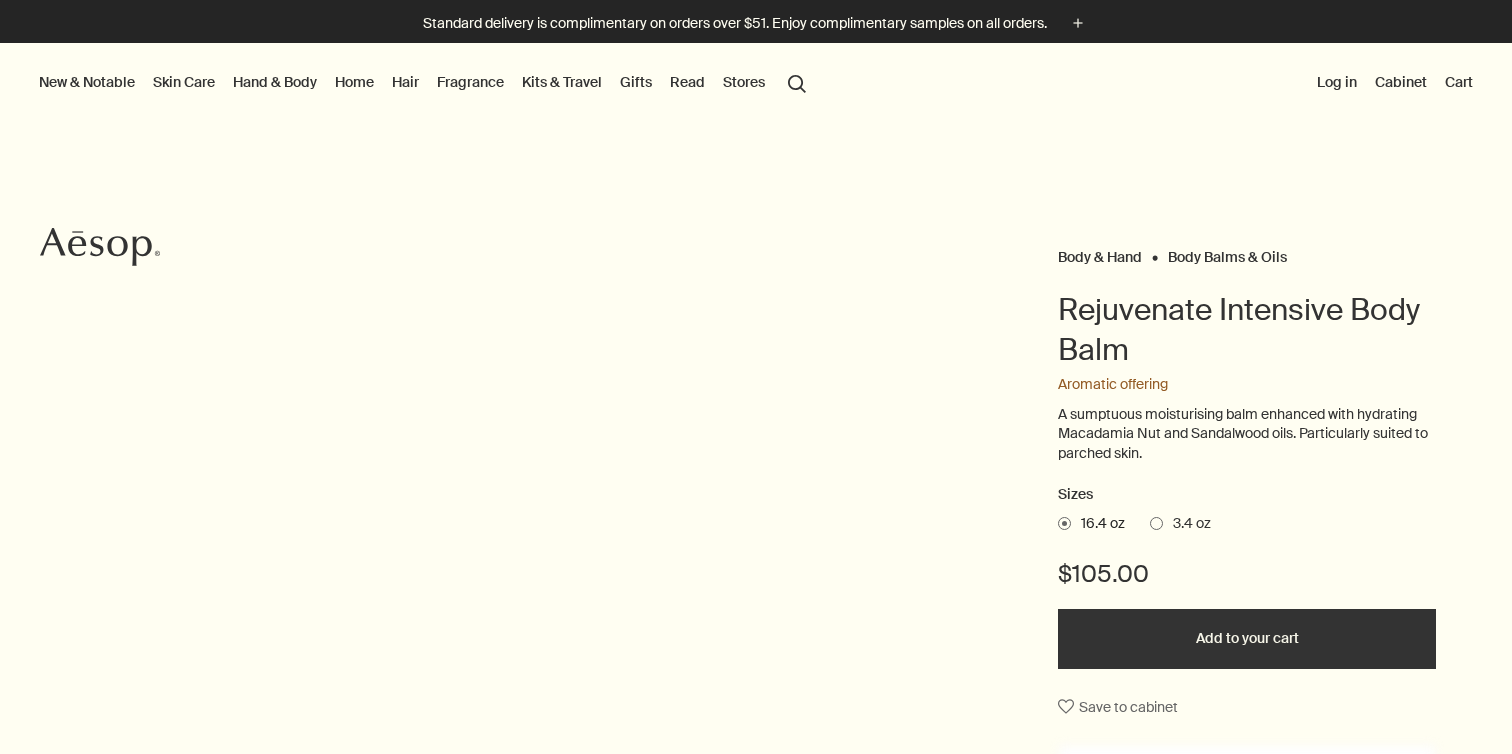 scroll, scrollTop: 0, scrollLeft: 0, axis: both 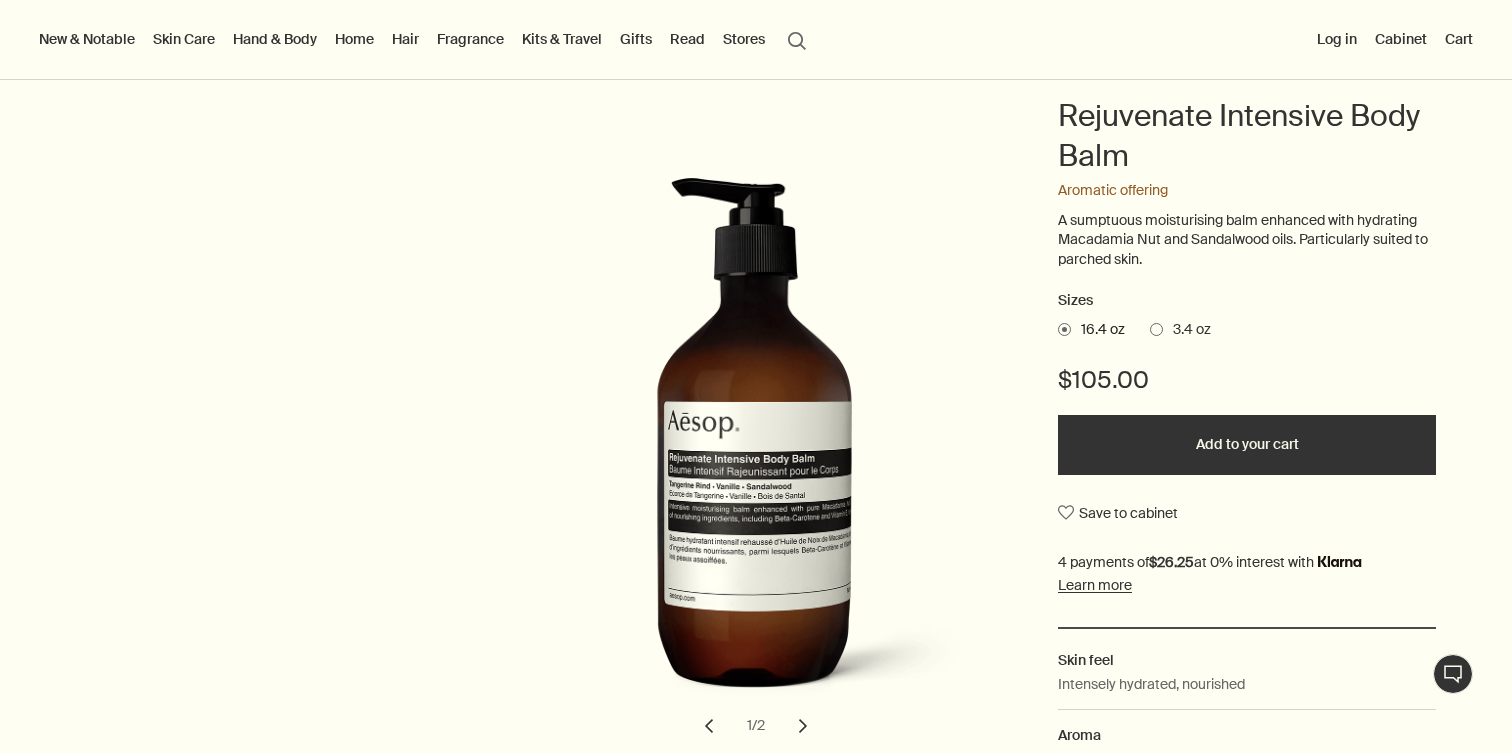 click on "3.4 oz" at bounding box center [1180, 330] 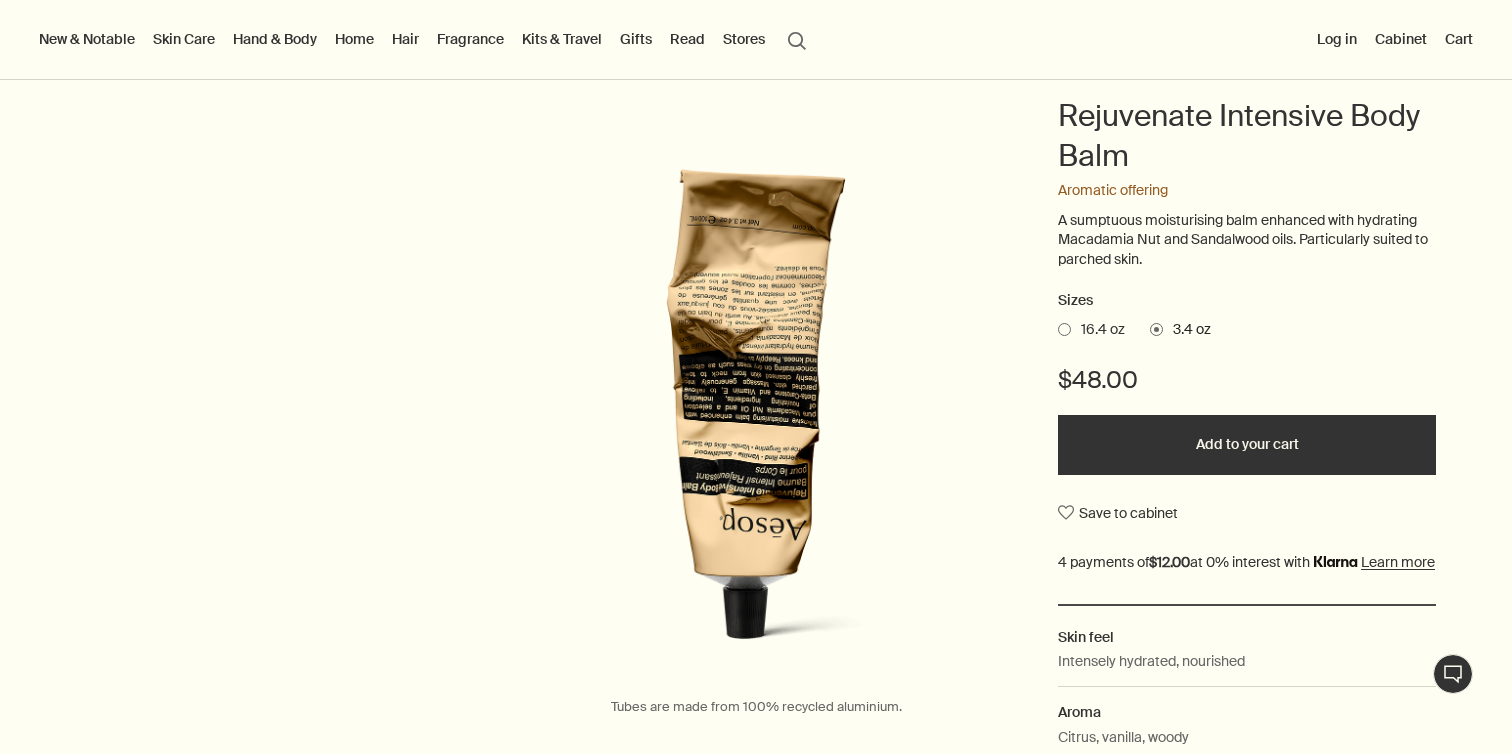 click on "16.4 oz" at bounding box center (1098, 330) 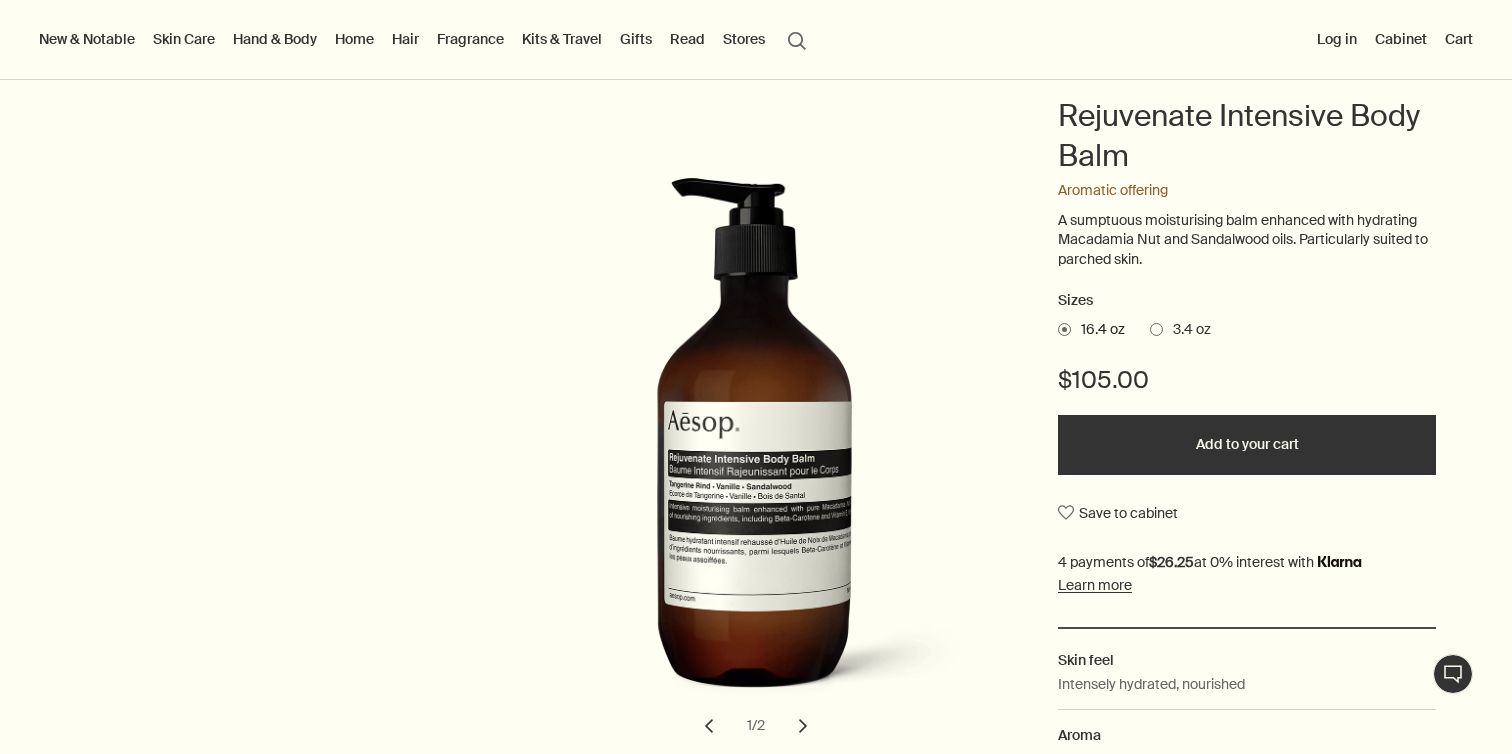 click on "chevron" at bounding box center [803, 726] 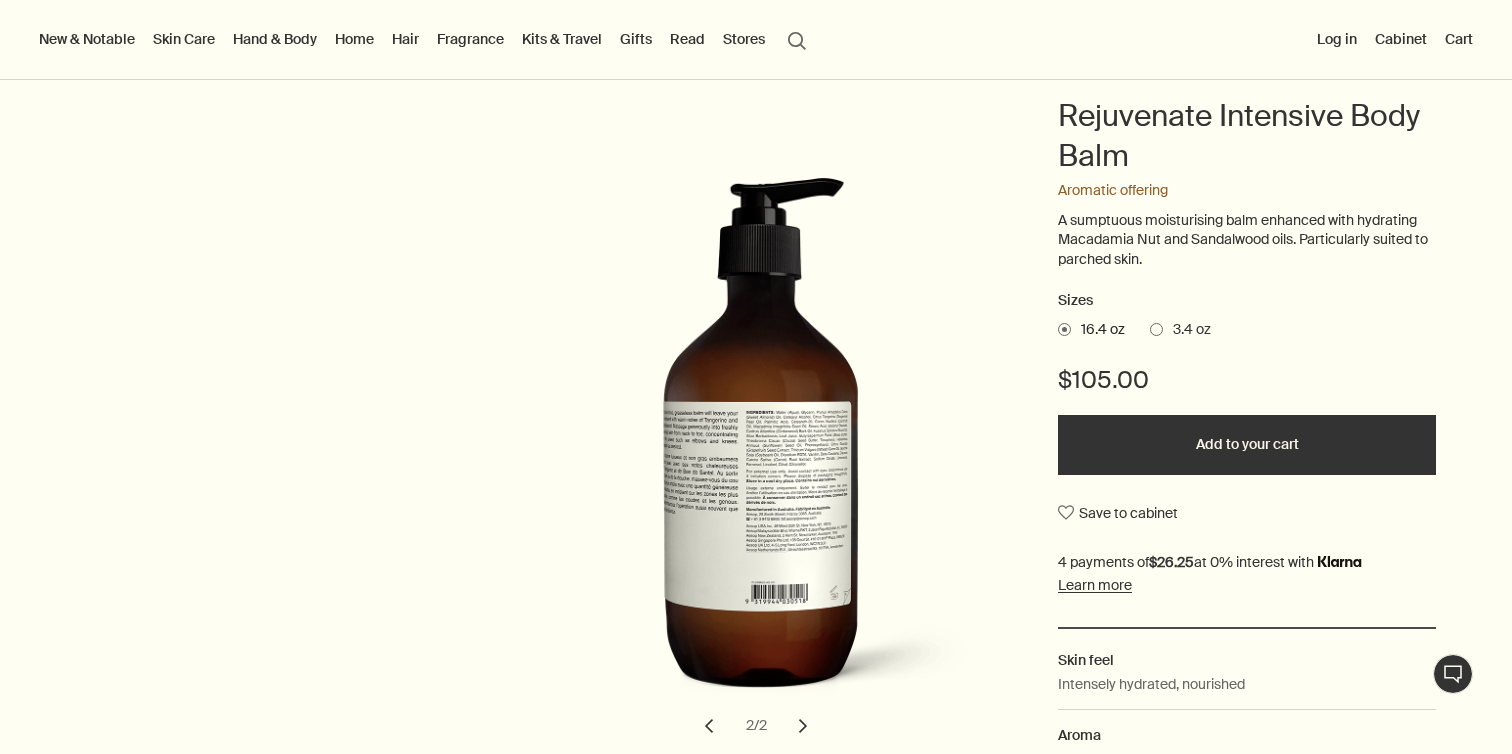 click on "chevron" at bounding box center [803, 726] 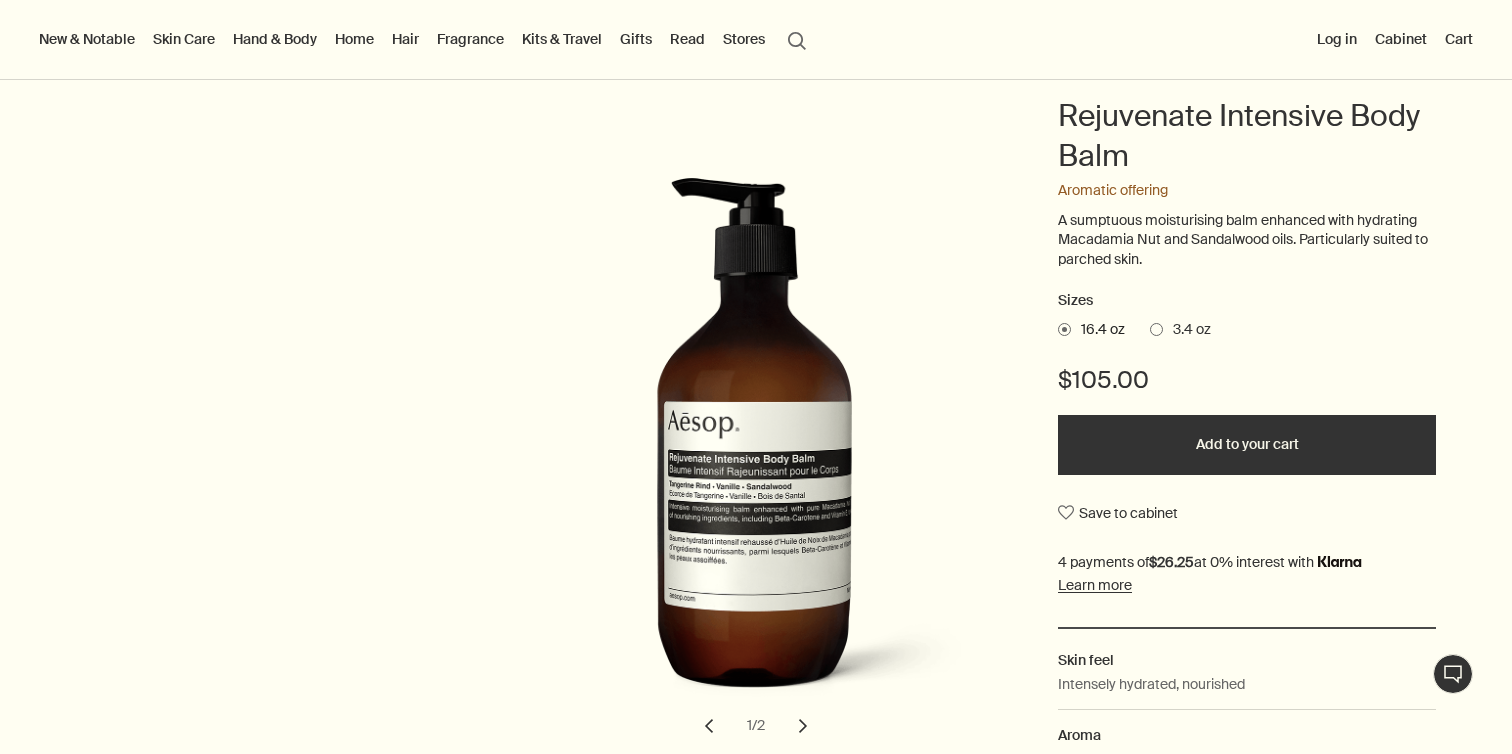 click on "chevron" at bounding box center (803, 726) 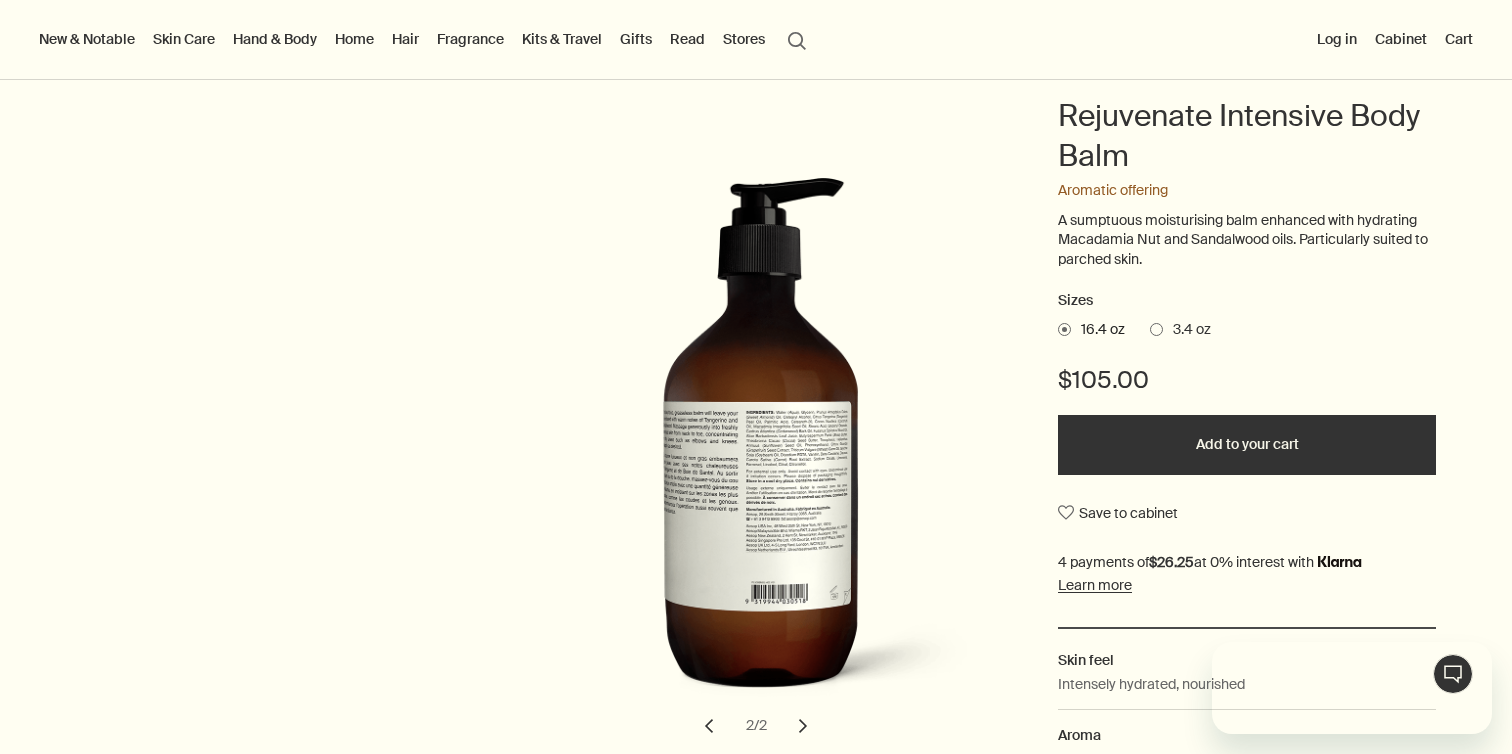 click on "search Search" at bounding box center (797, 39) 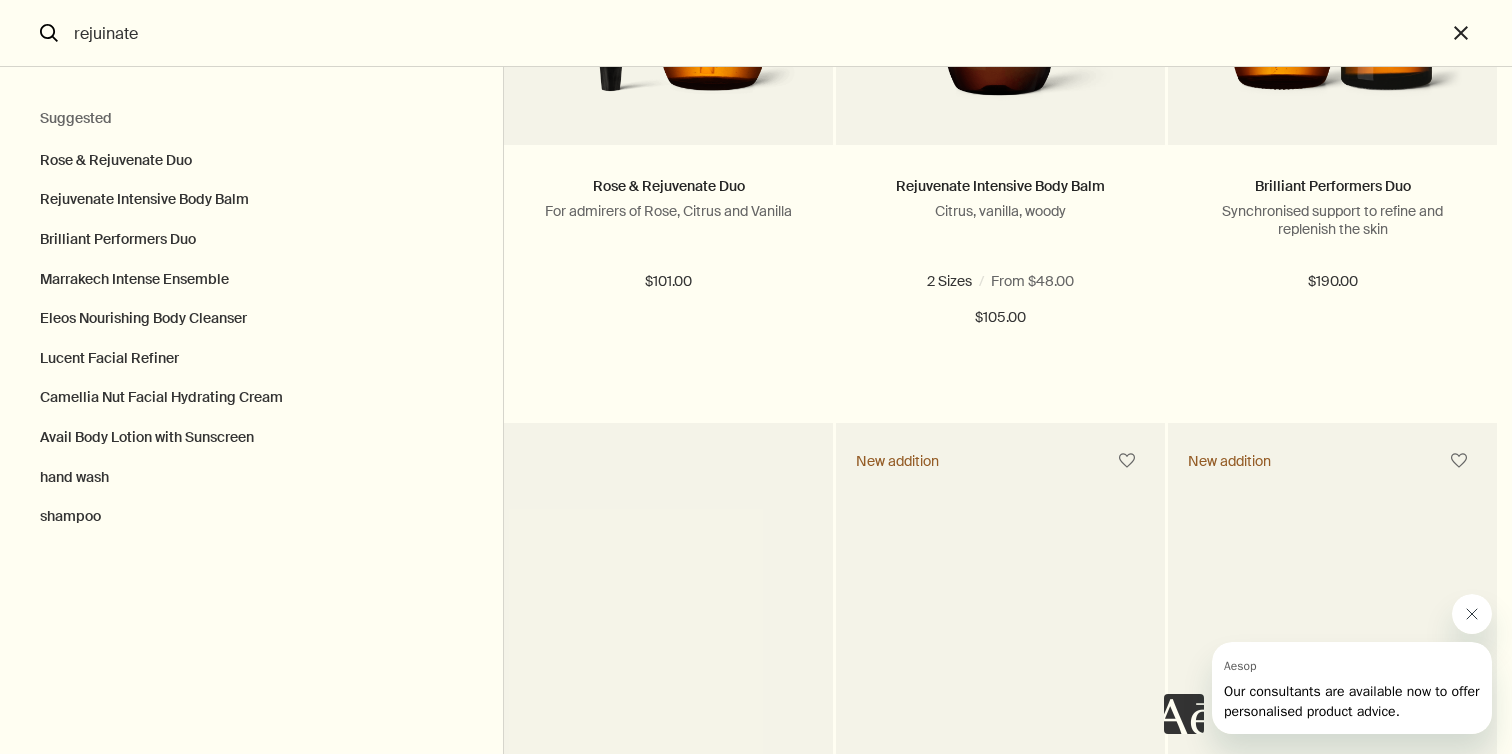 scroll, scrollTop: 0, scrollLeft: 0, axis: both 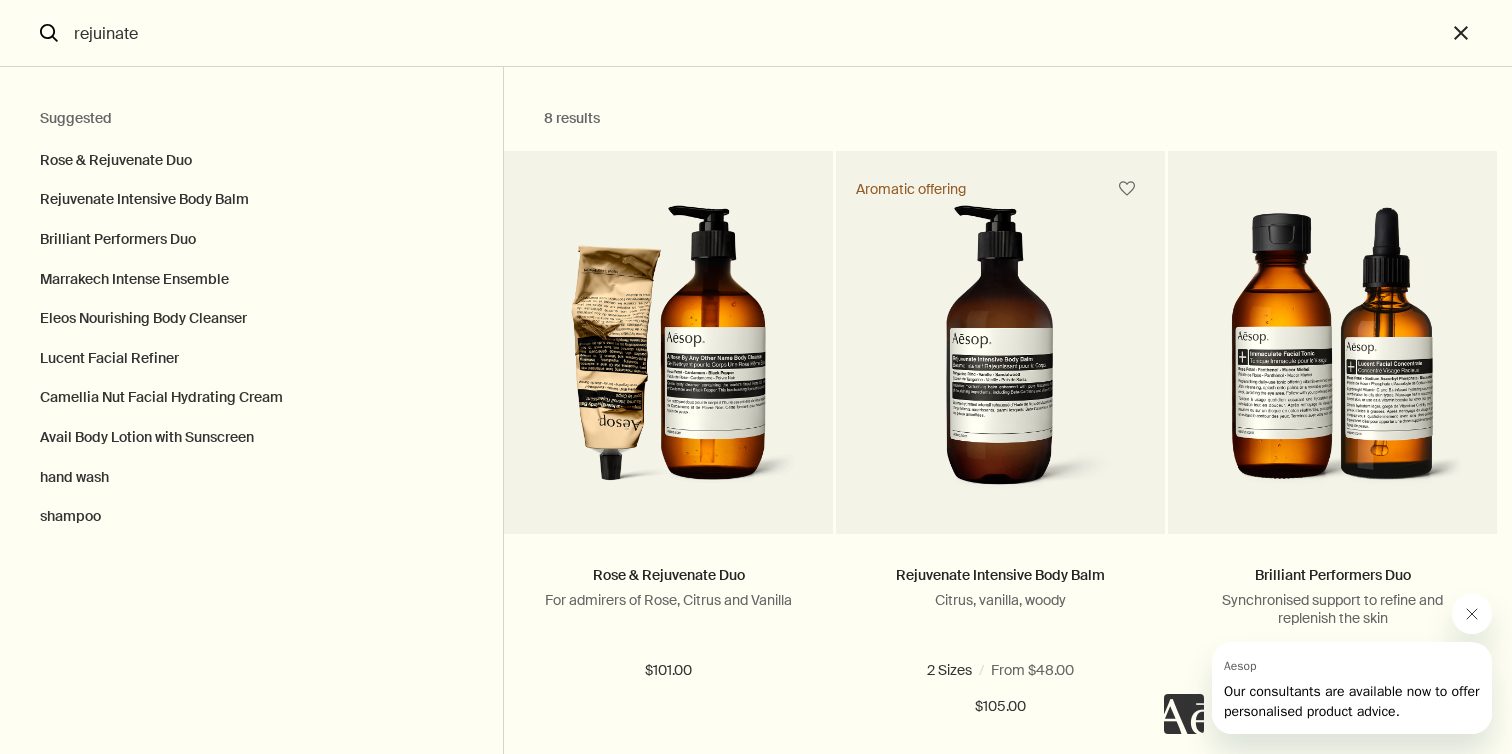 click 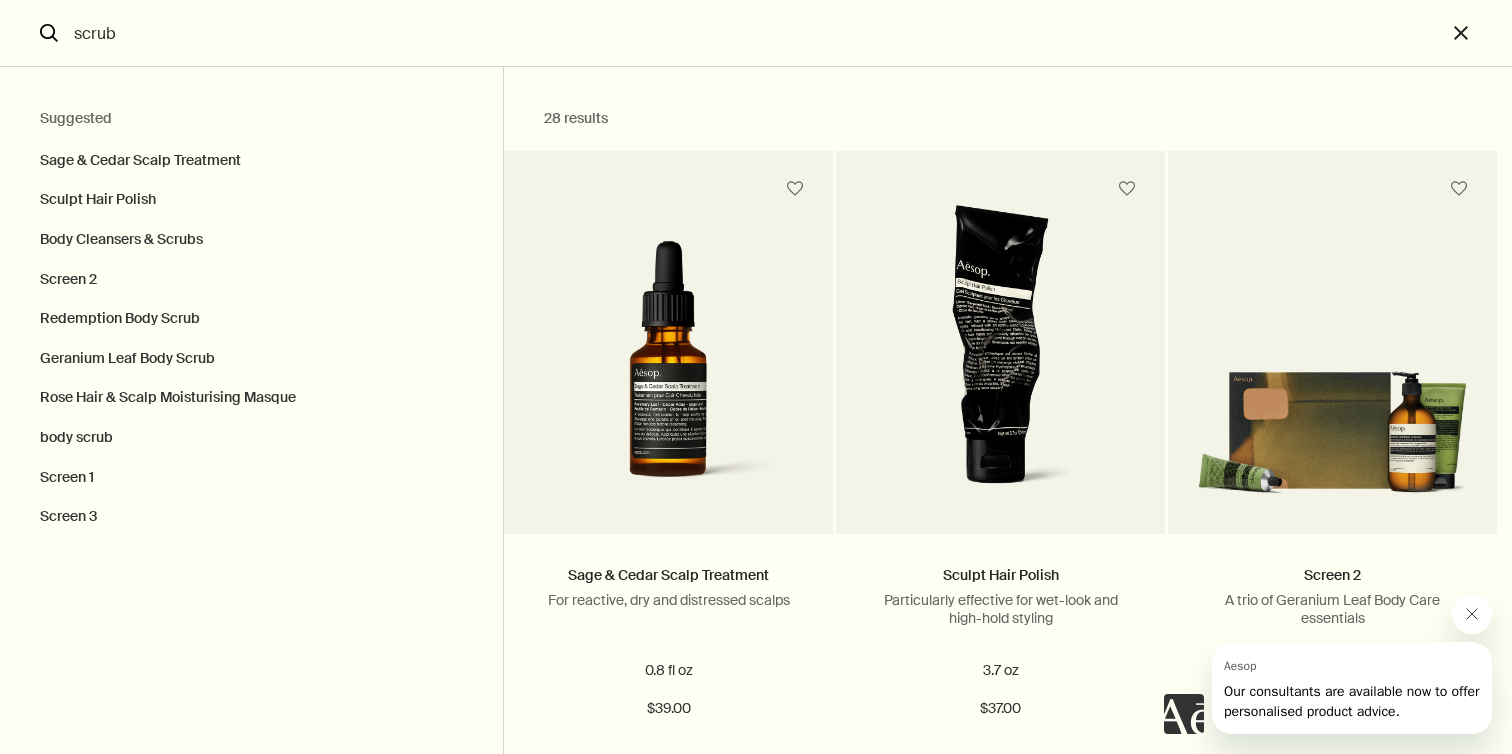 type on "scrub" 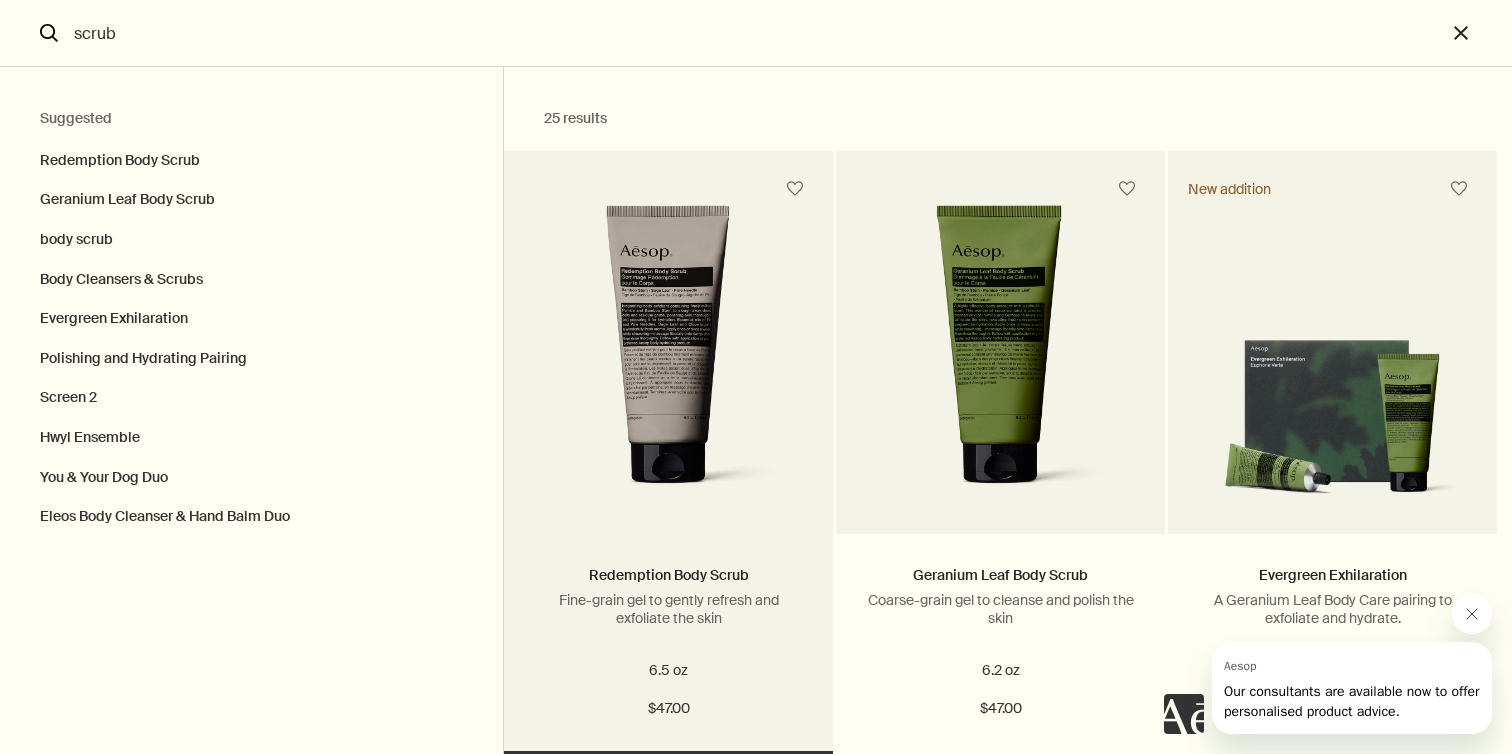 click at bounding box center (669, 354) 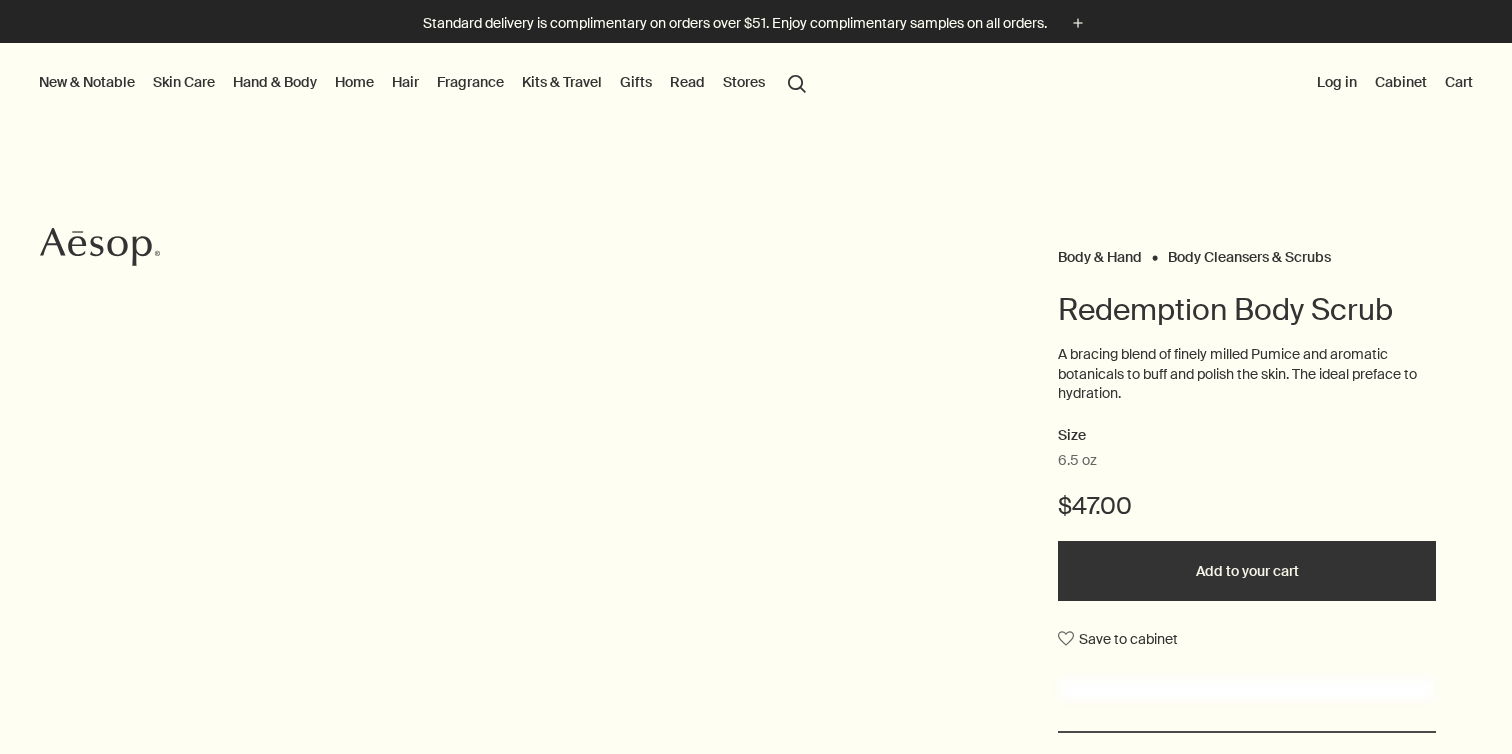 scroll, scrollTop: 0, scrollLeft: 0, axis: both 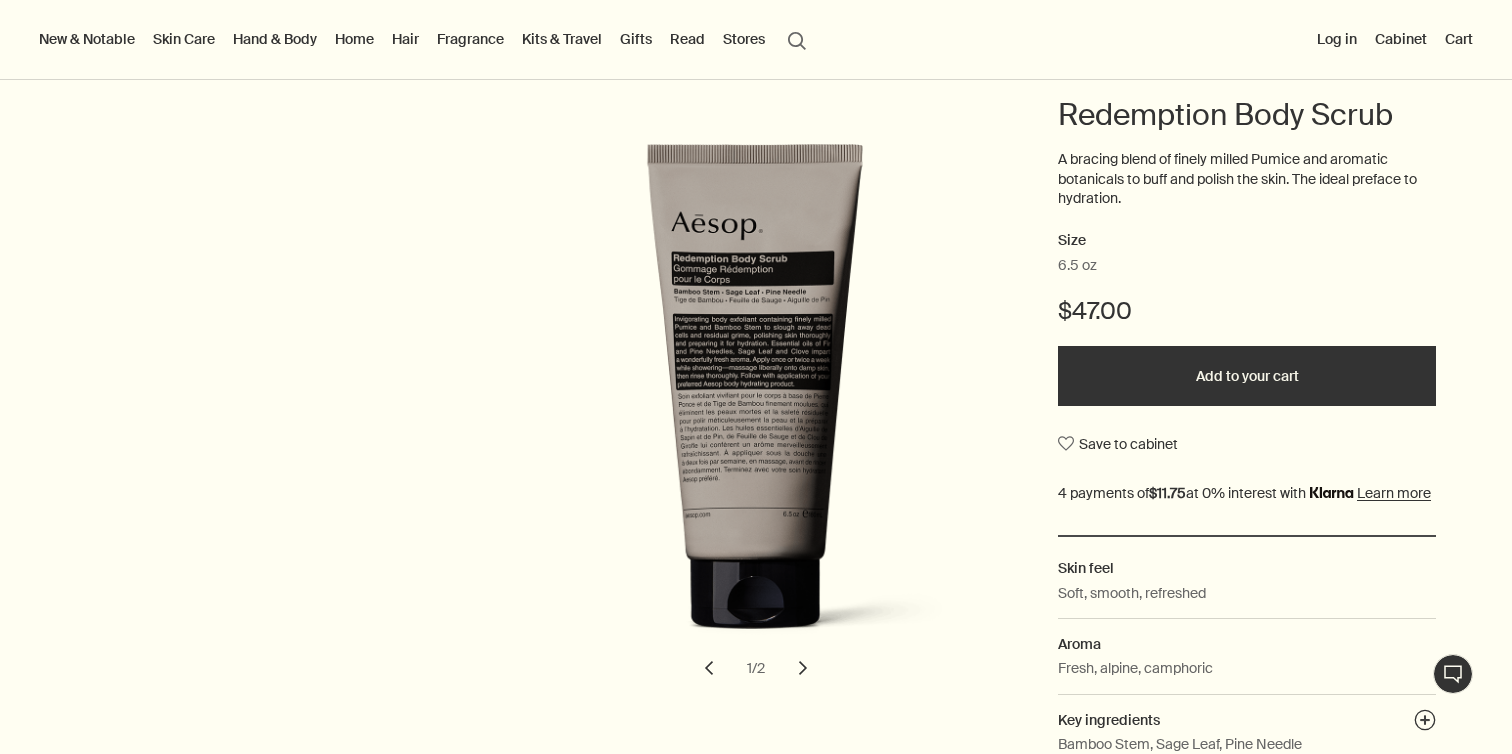 click on "chevron" at bounding box center [803, 668] 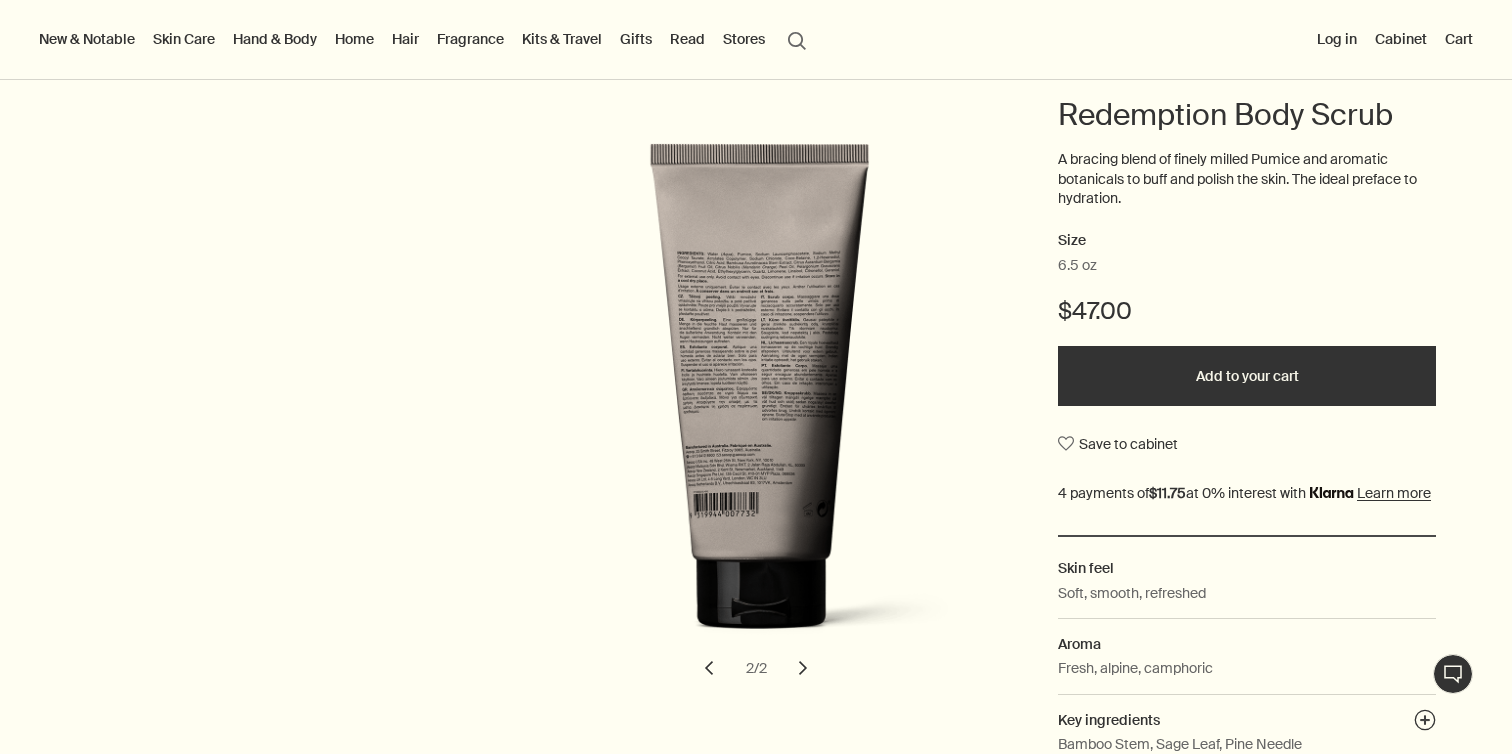 click on "chevron" at bounding box center (803, 668) 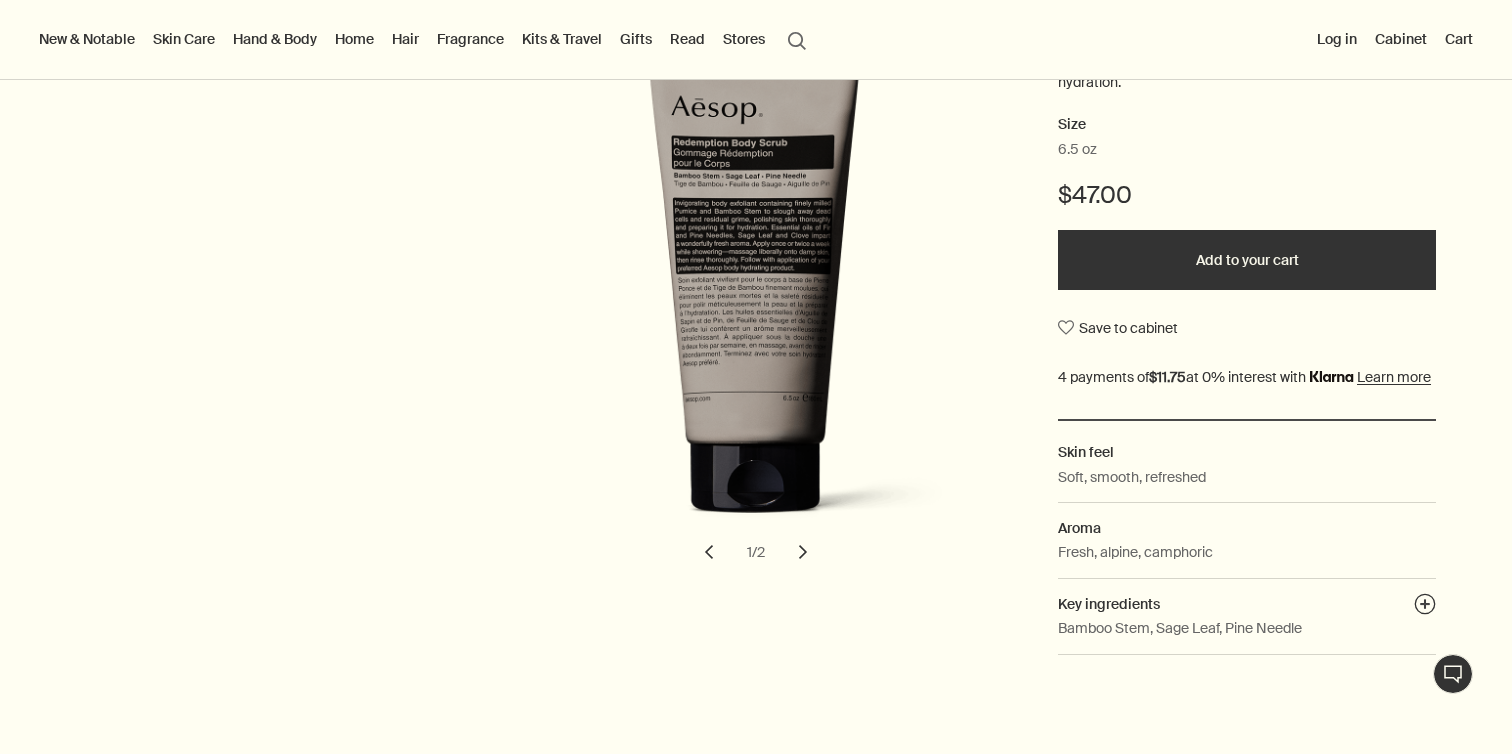 scroll, scrollTop: 313, scrollLeft: 0, axis: vertical 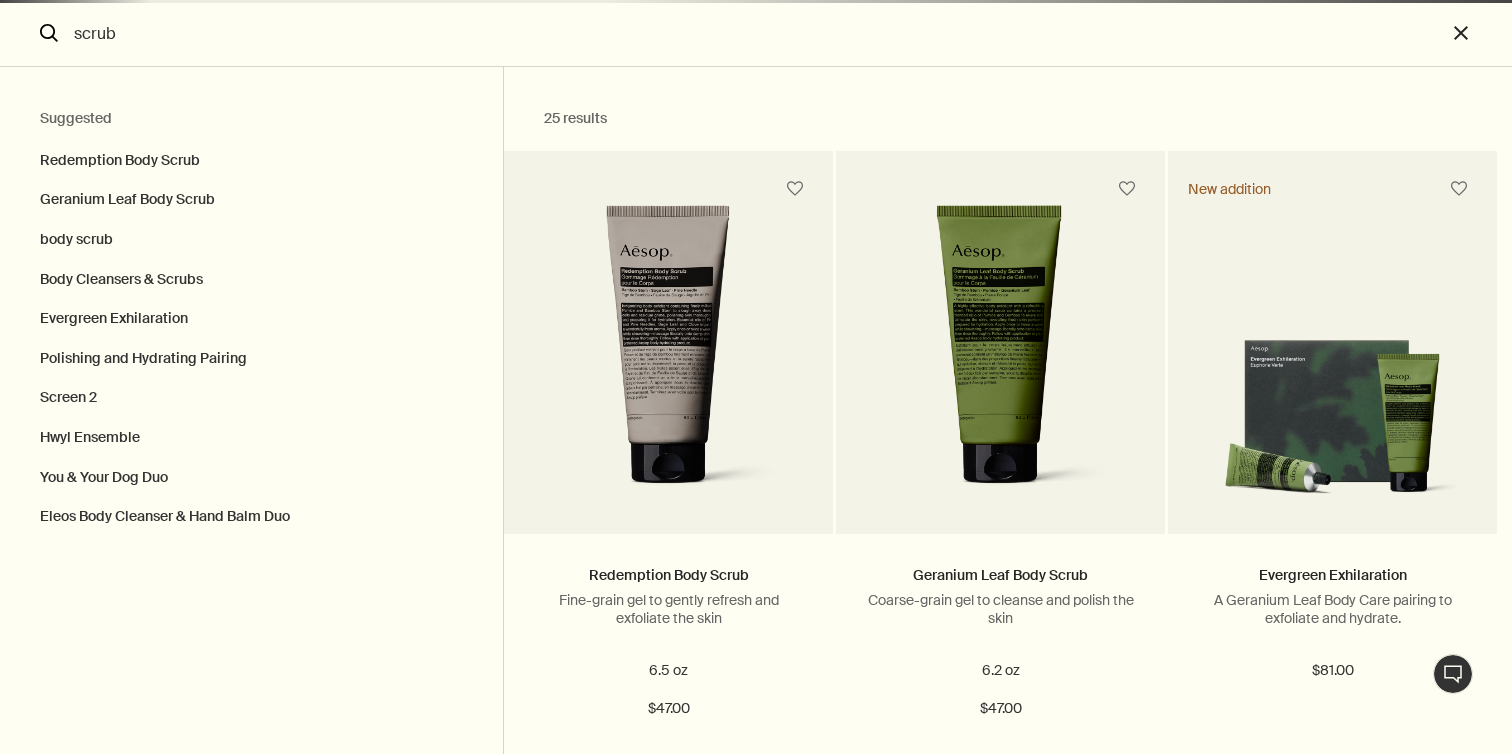 type 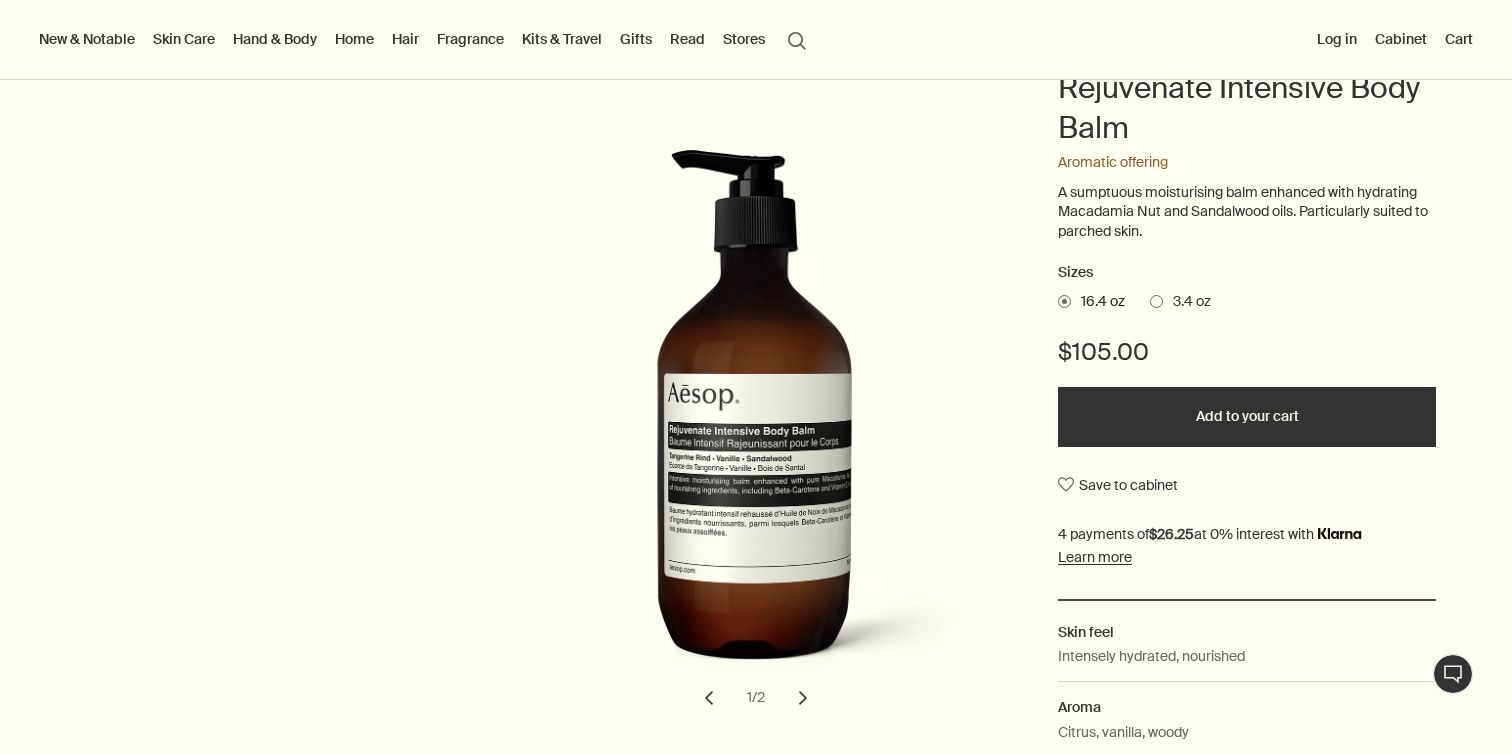 scroll, scrollTop: 636, scrollLeft: 0, axis: vertical 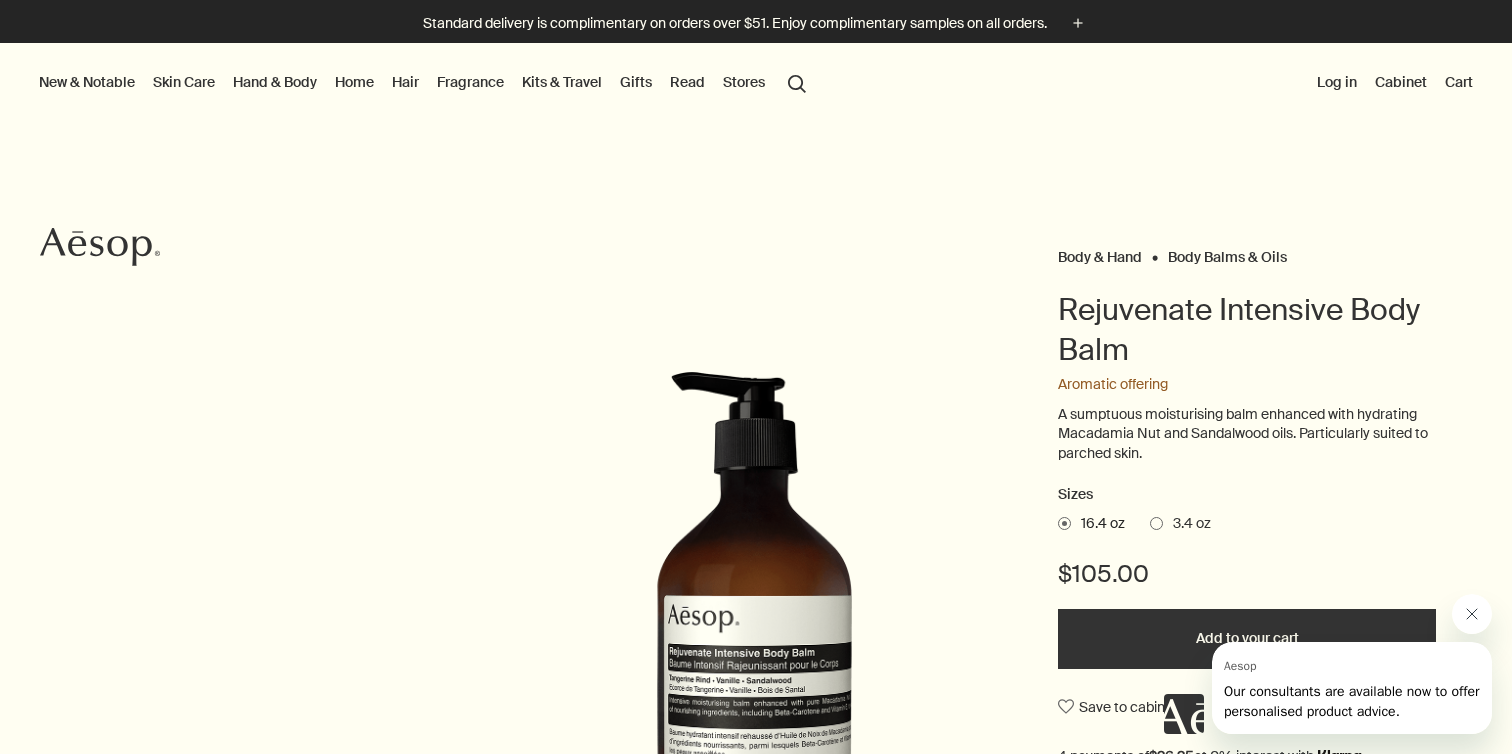 click on "3.4 oz" at bounding box center (1187, 524) 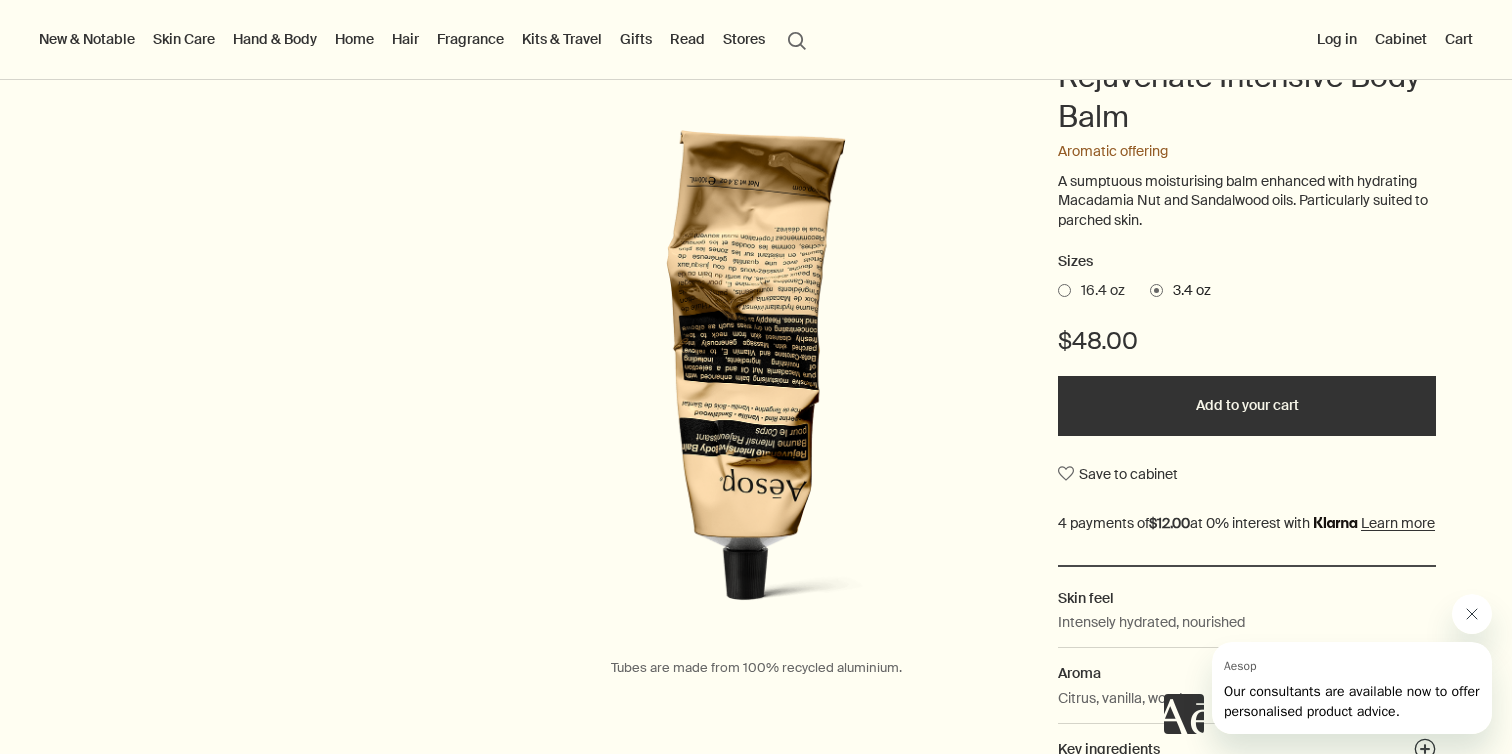scroll, scrollTop: 246, scrollLeft: 0, axis: vertical 